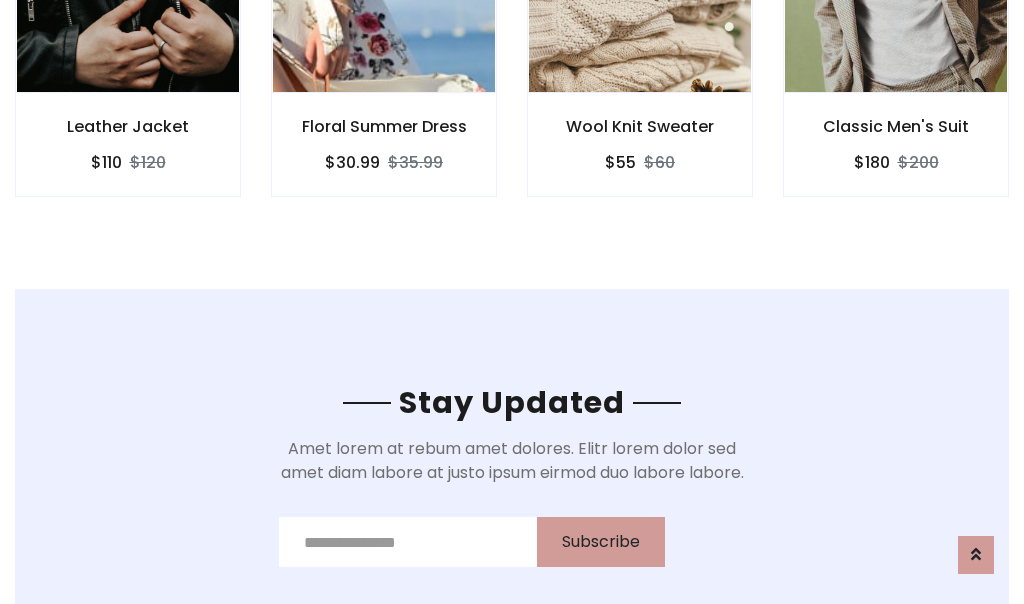scroll, scrollTop: 3012, scrollLeft: 0, axis: vertical 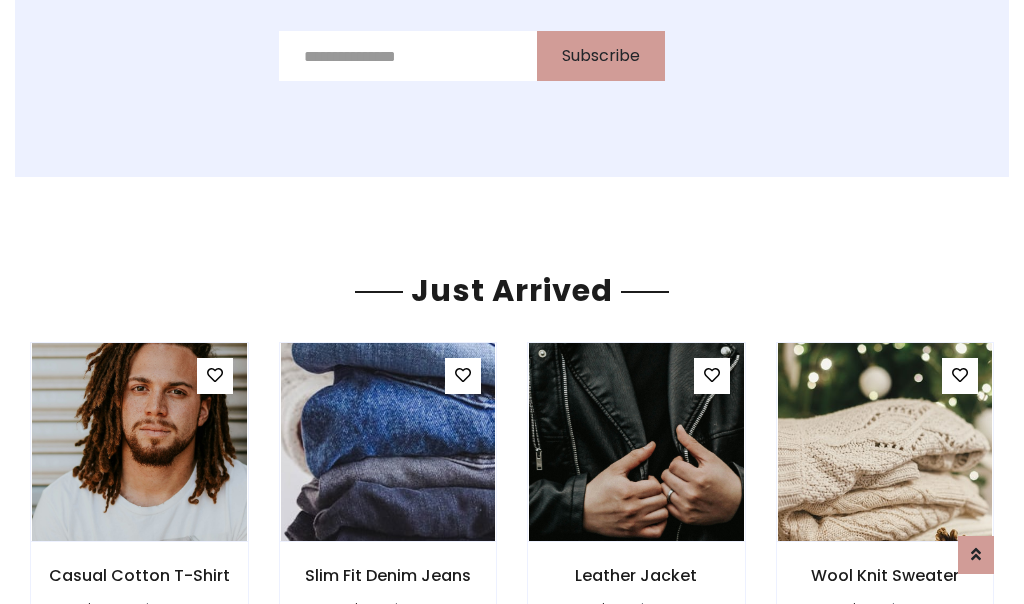 click on "Wool Knit Sweater
$55
$60" at bounding box center (640, -428) 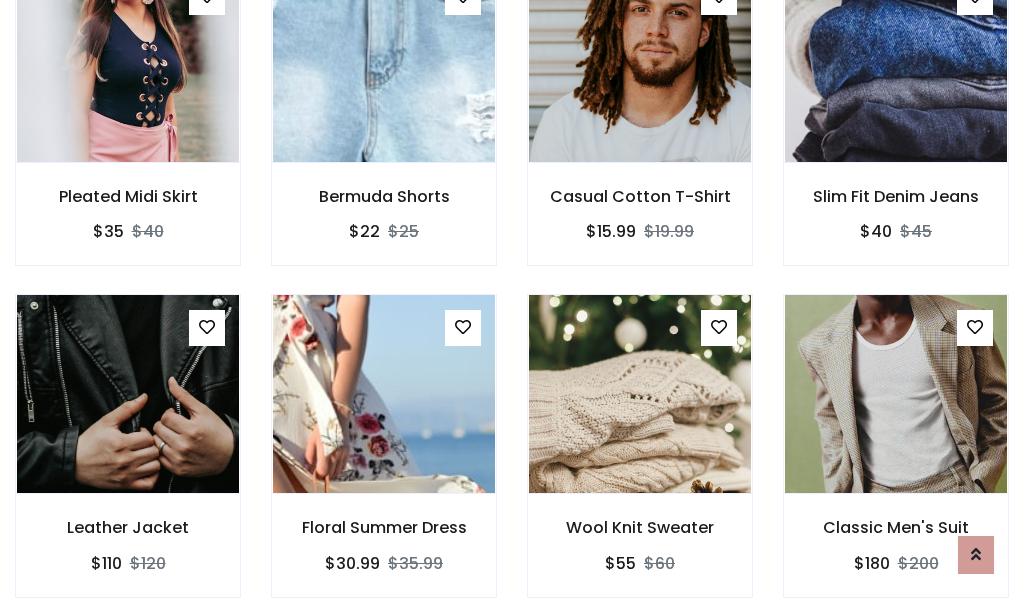click on "Wool Knit Sweater
$55
$60" at bounding box center [640, 459] 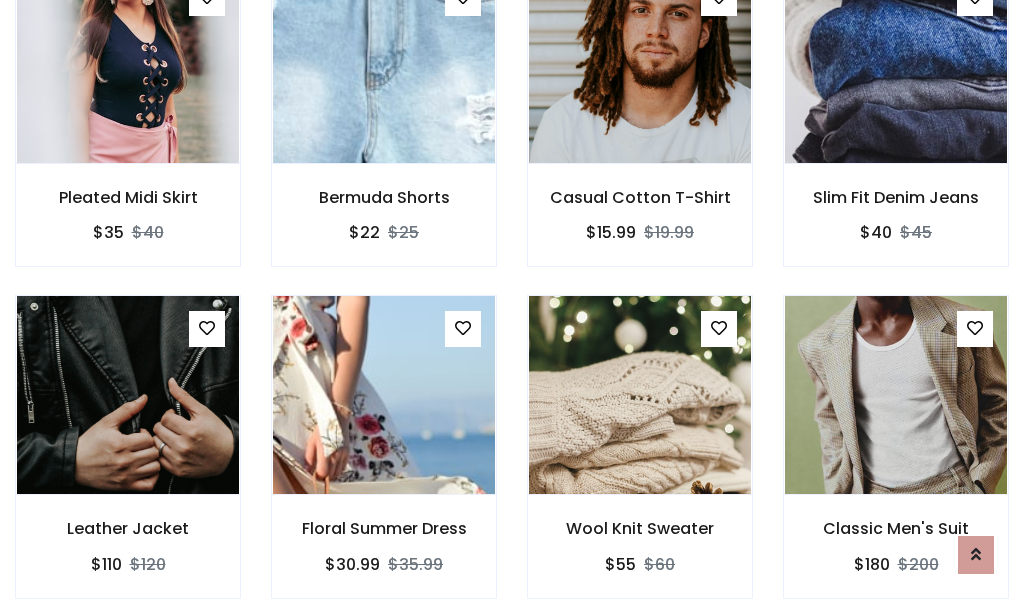 click on "Wool Knit Sweater
$55
$60" at bounding box center (640, 460) 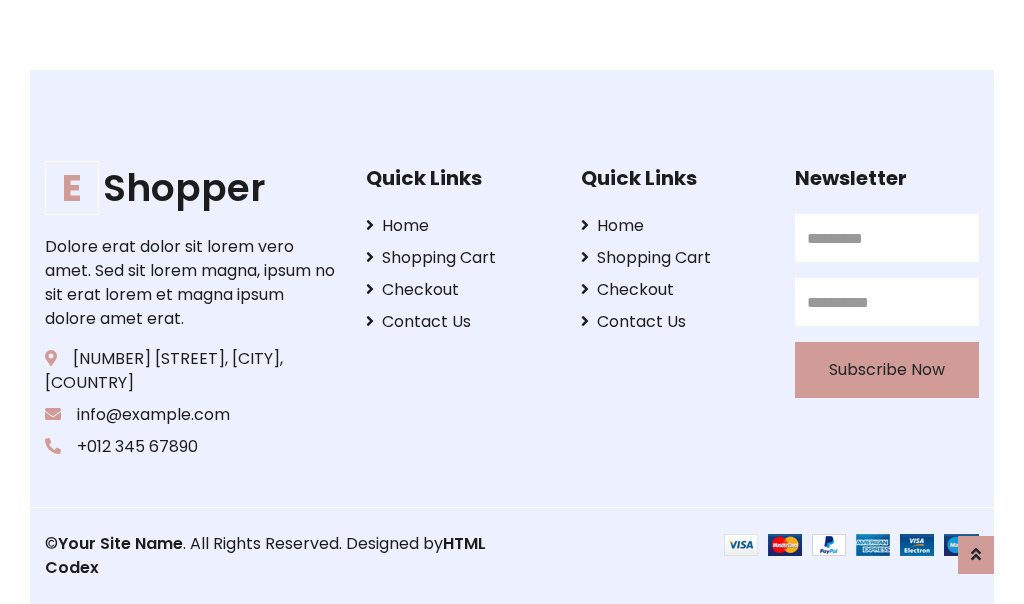 scroll, scrollTop: 3807, scrollLeft: 0, axis: vertical 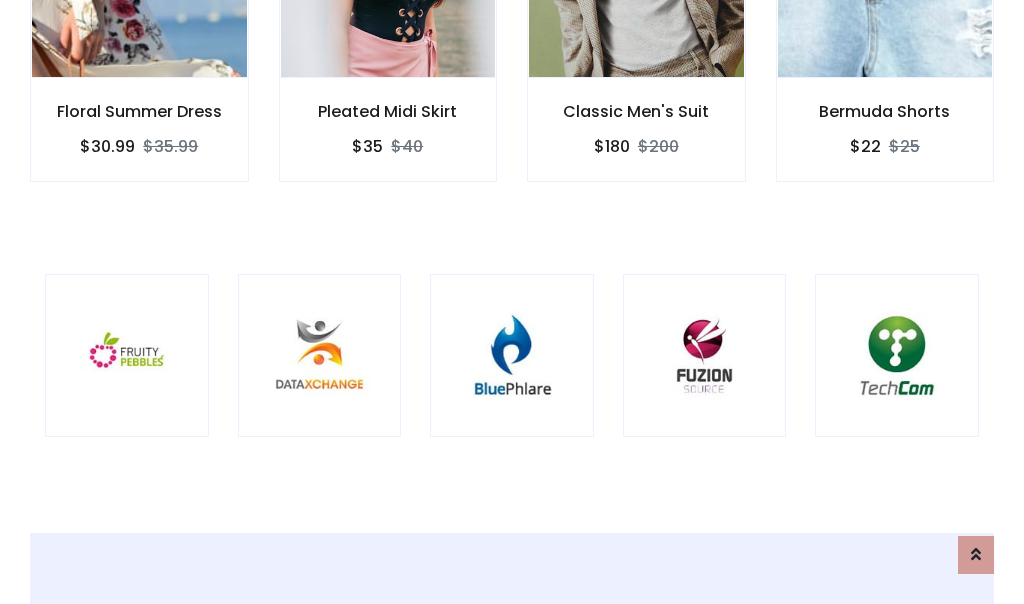 click at bounding box center (512, 356) 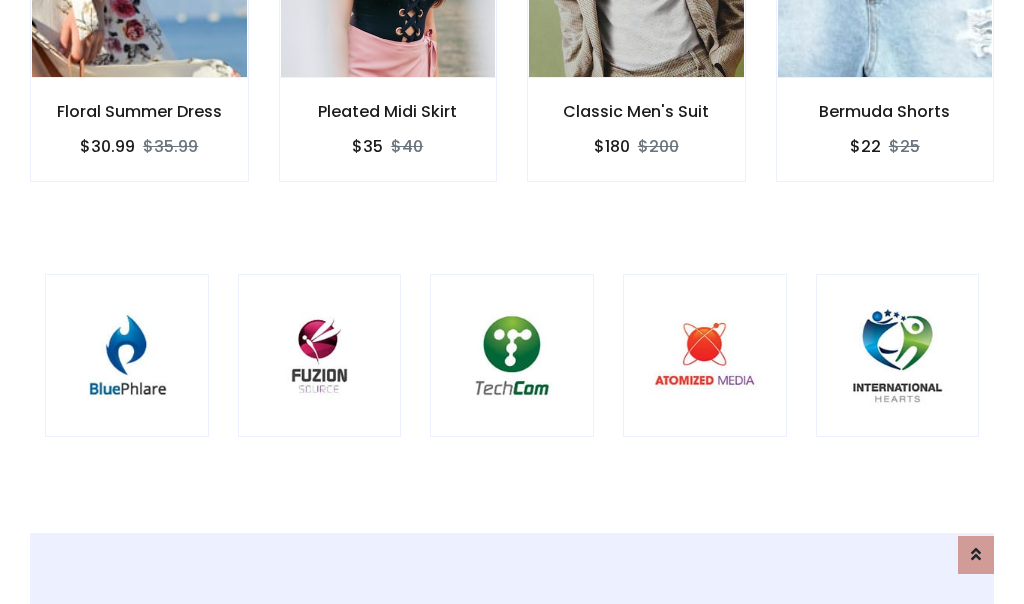 click at bounding box center [512, 356] 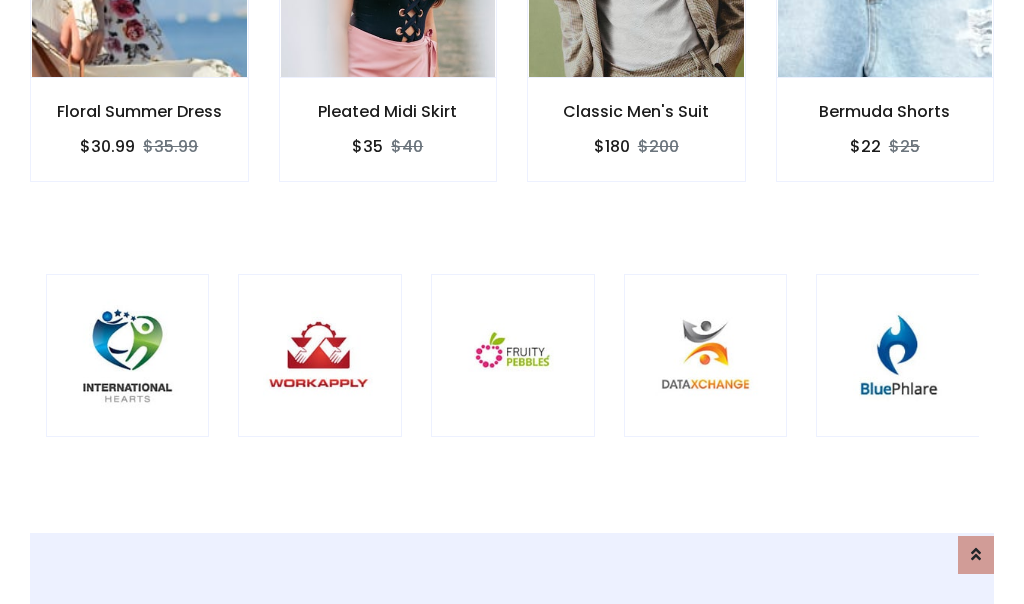 click at bounding box center (513, 356) 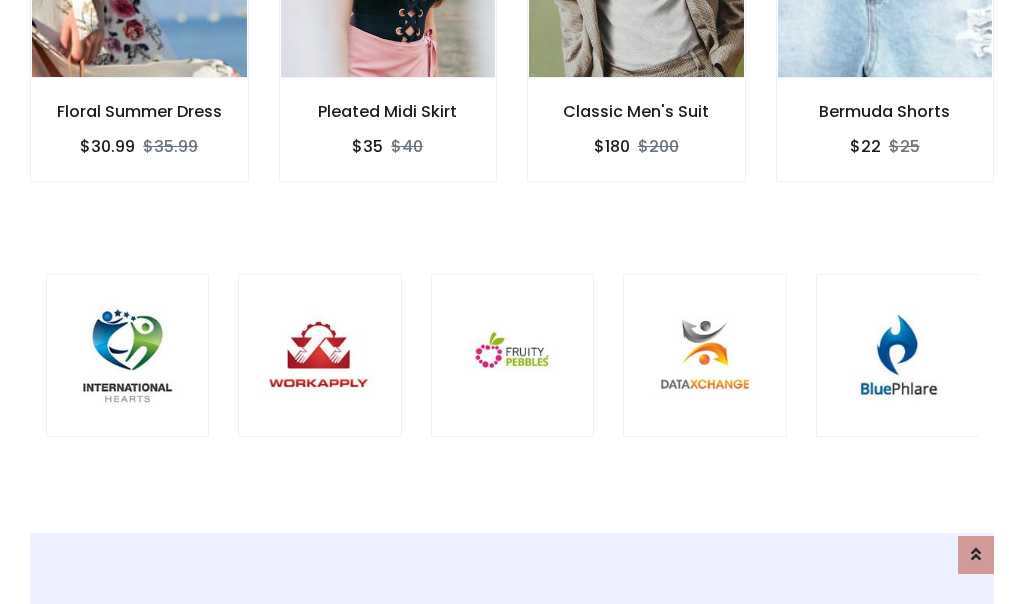 scroll, scrollTop: 0, scrollLeft: 0, axis: both 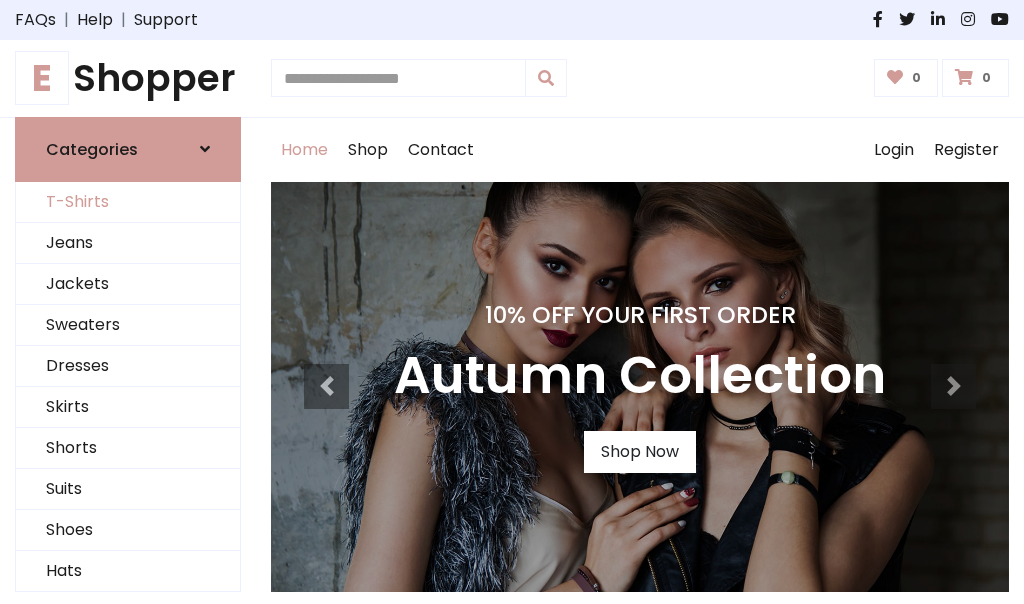click on "T-Shirts" at bounding box center [128, 202] 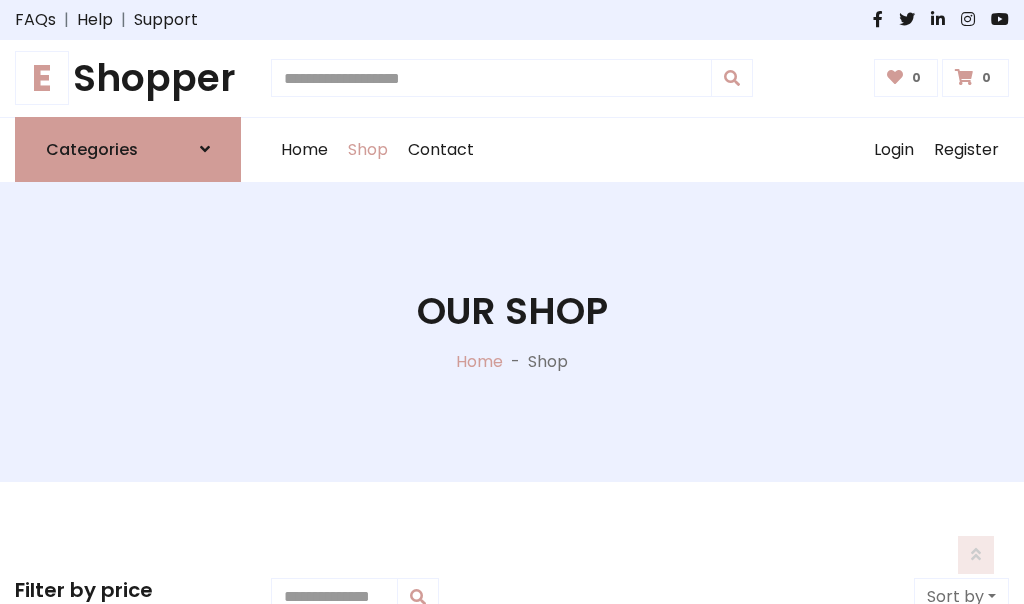 scroll, scrollTop: 802, scrollLeft: 0, axis: vertical 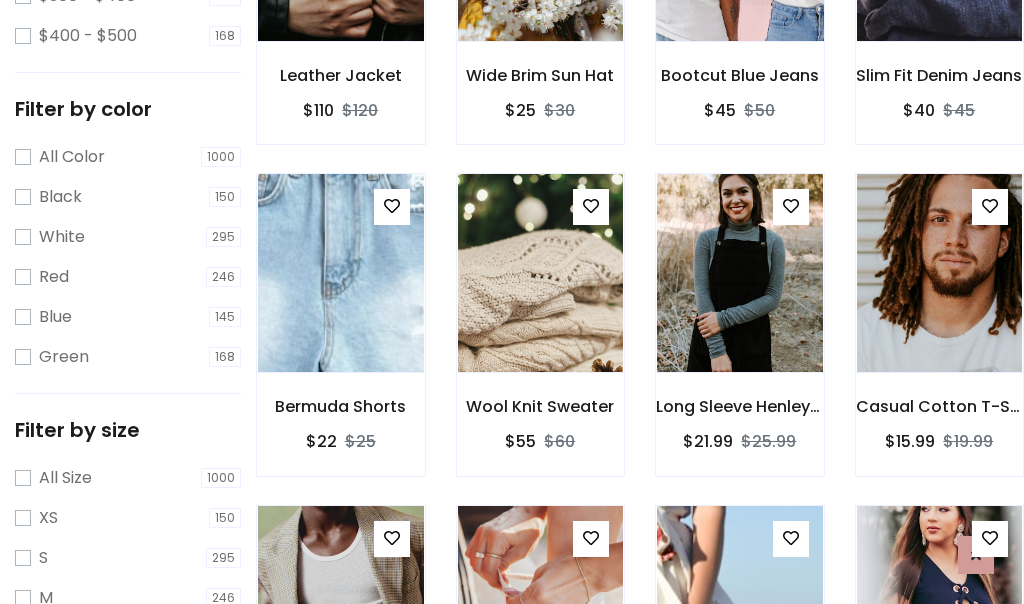 click at bounding box center (739, -58) 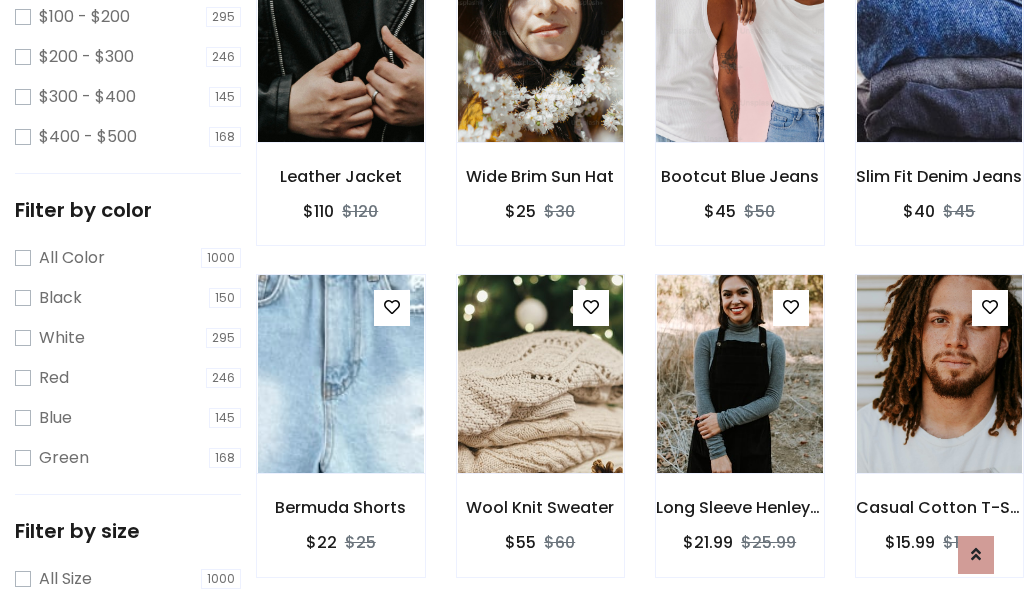 scroll, scrollTop: 101, scrollLeft: 0, axis: vertical 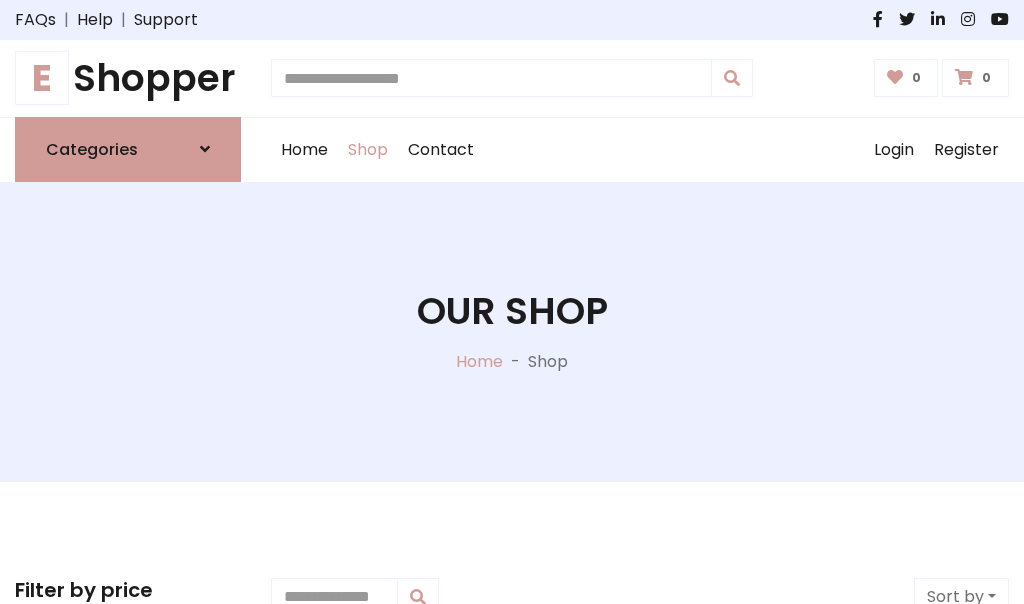 click on "E Shopper" at bounding box center [128, 78] 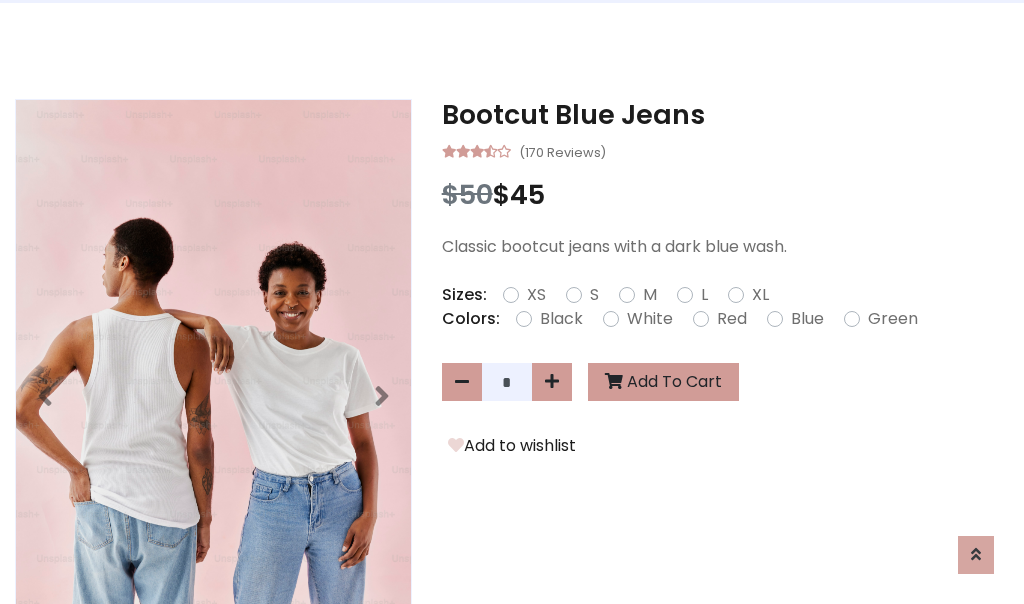 scroll, scrollTop: 0, scrollLeft: 0, axis: both 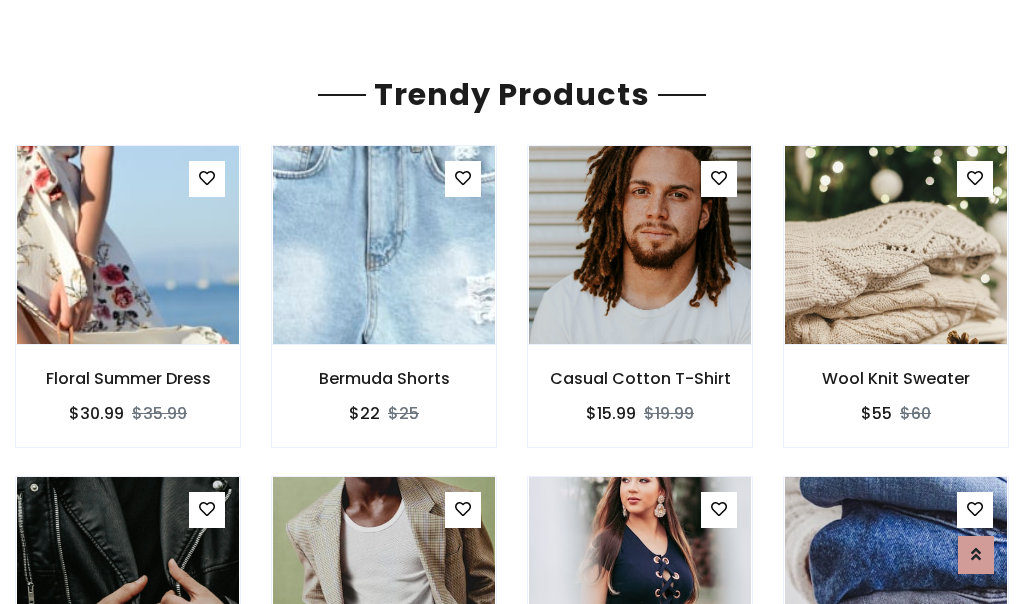 click on "Shop" at bounding box center [368, -1793] 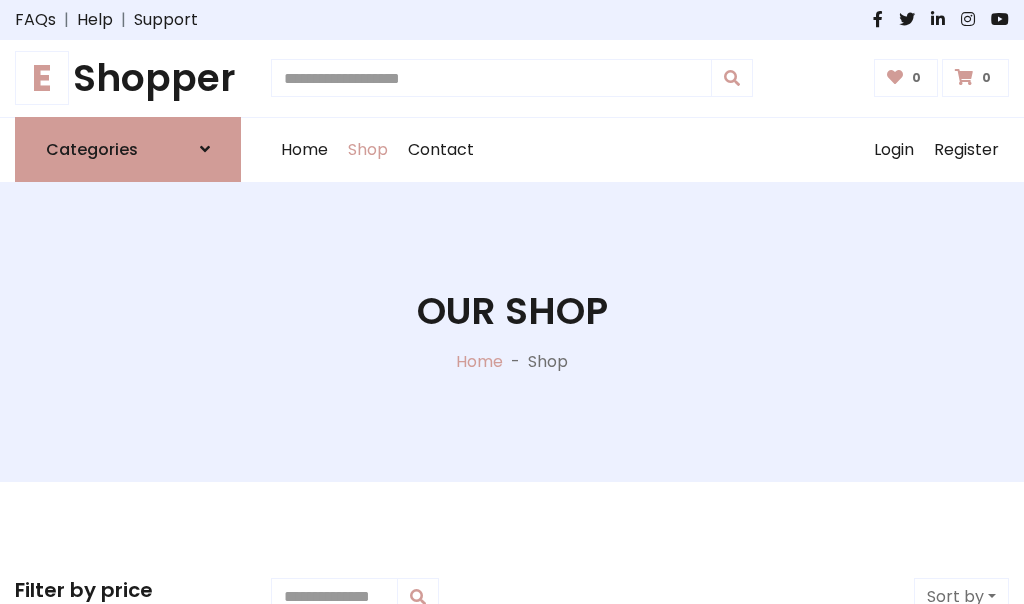 scroll, scrollTop: 0, scrollLeft: 0, axis: both 